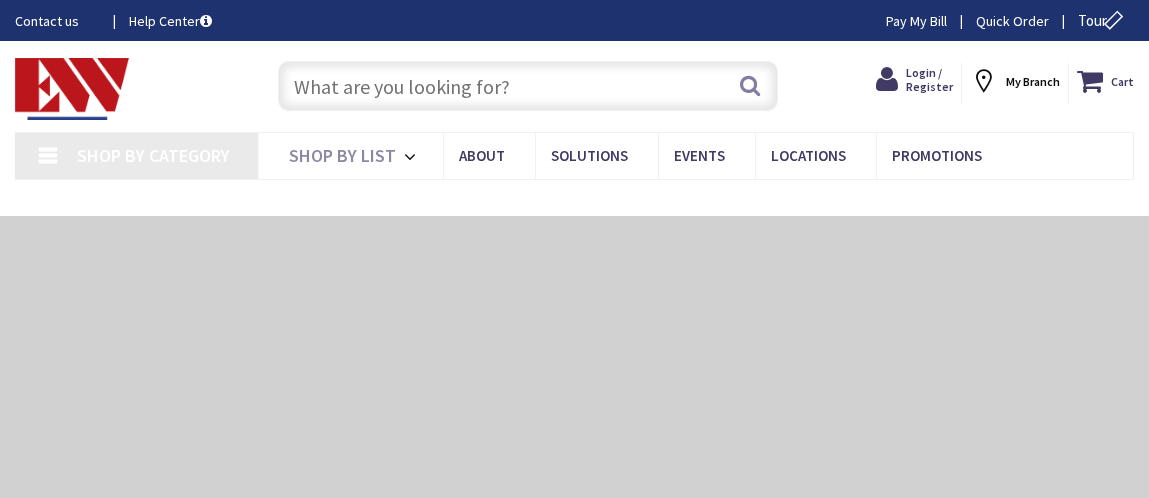 scroll, scrollTop: 0, scrollLeft: 0, axis: both 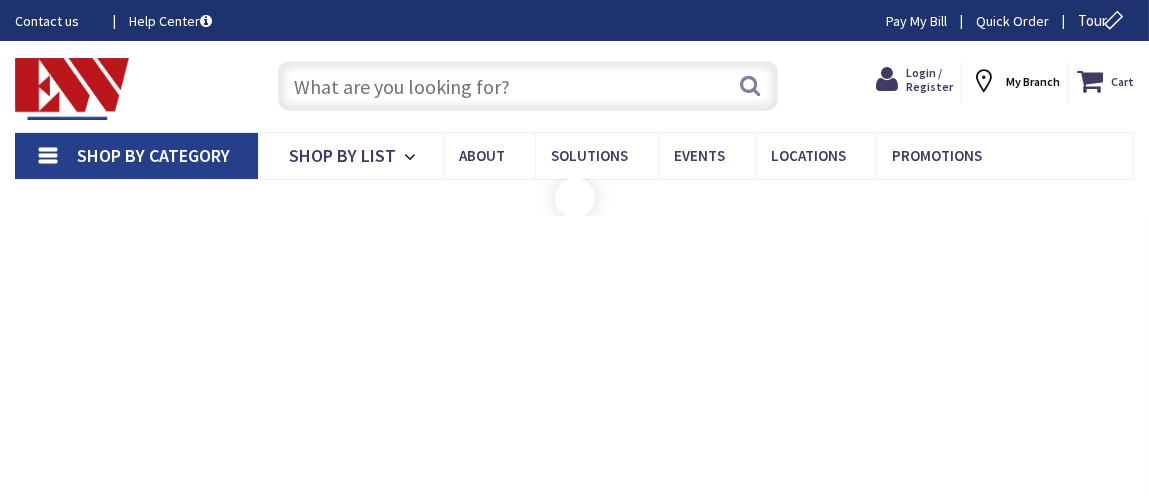 type on "[STREET], [CITY], [STATE] [ZIP], [COUNTRY]" 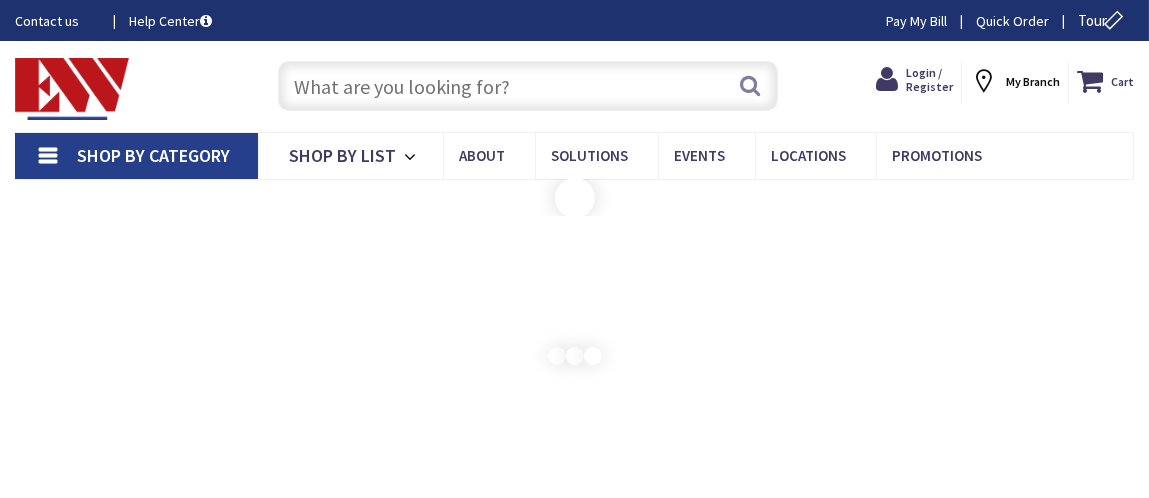 scroll, scrollTop: 0, scrollLeft: 0, axis: both 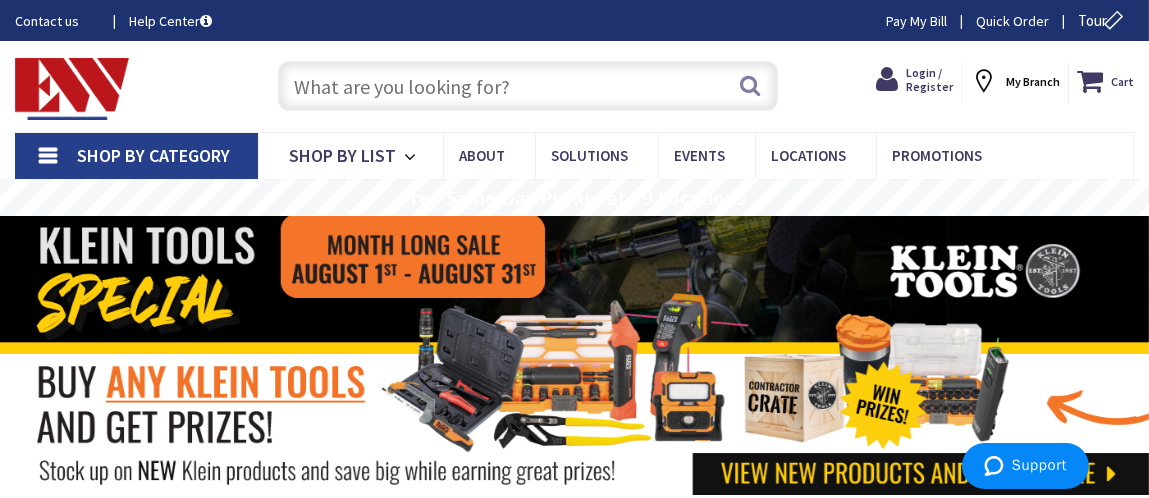 click at bounding box center (528, 86) 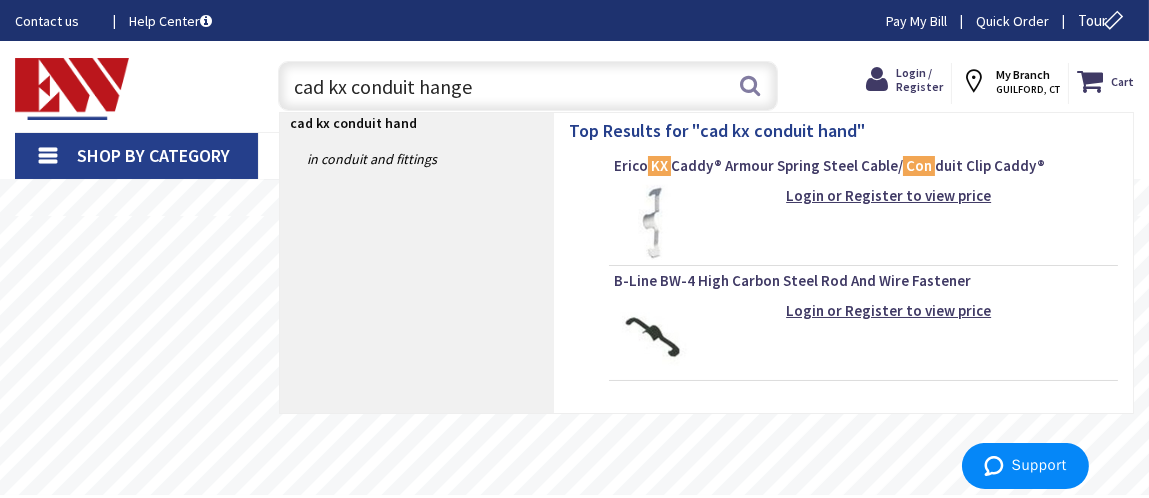 type on "cad kx conduit hanger" 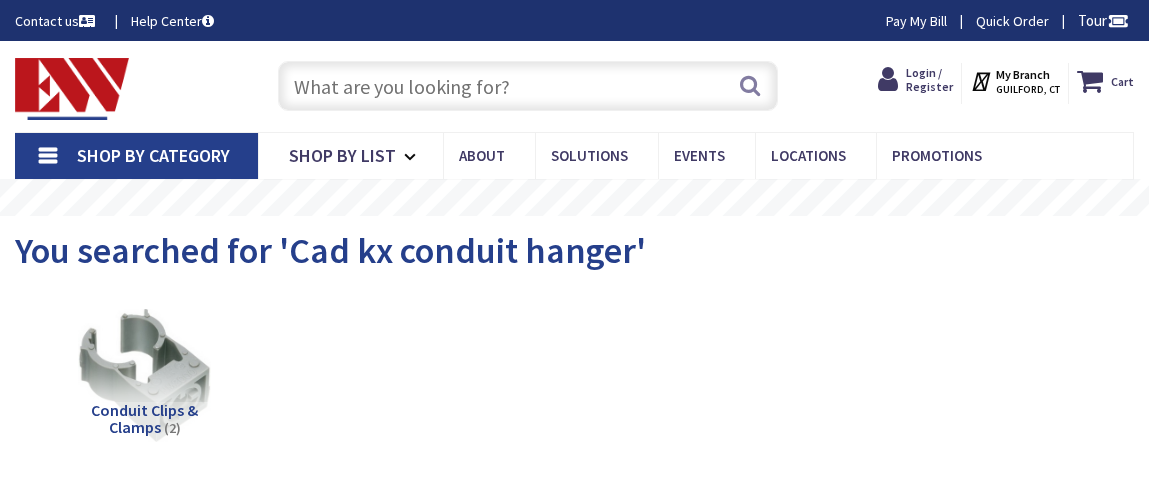 scroll, scrollTop: 0, scrollLeft: 0, axis: both 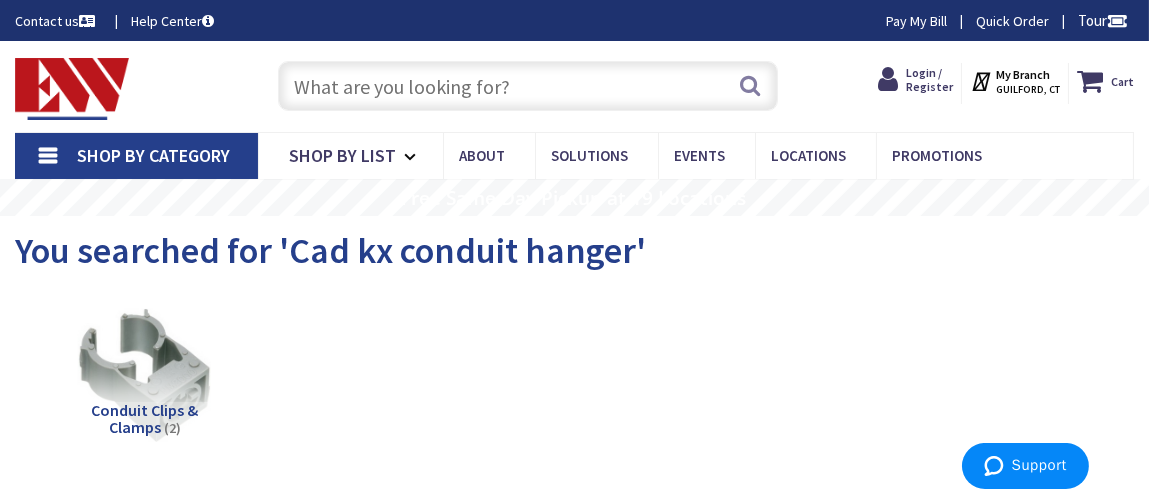 drag, startPoint x: 308, startPoint y: 102, endPoint x: 313, endPoint y: 90, distance: 13 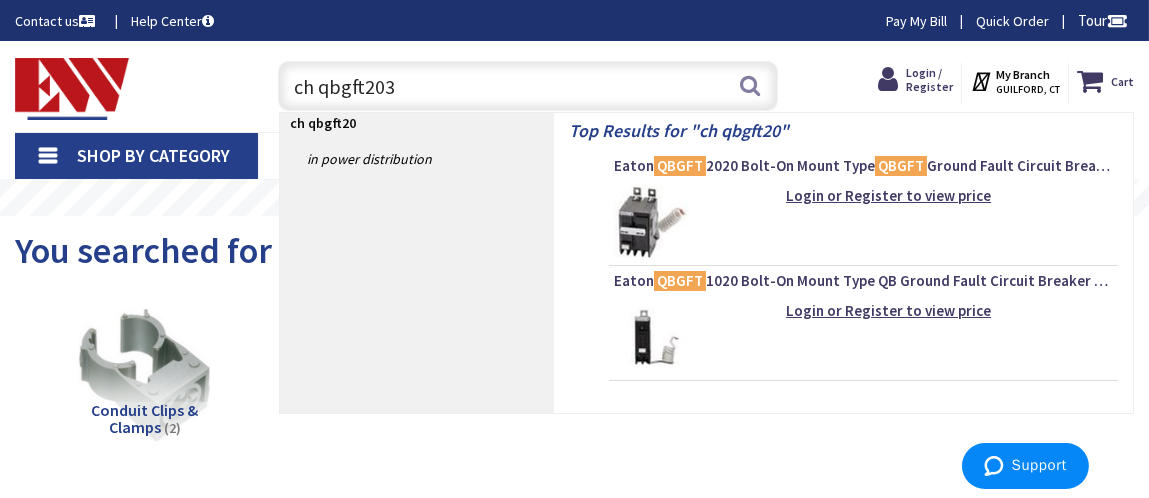 type on "ch qbgft2030" 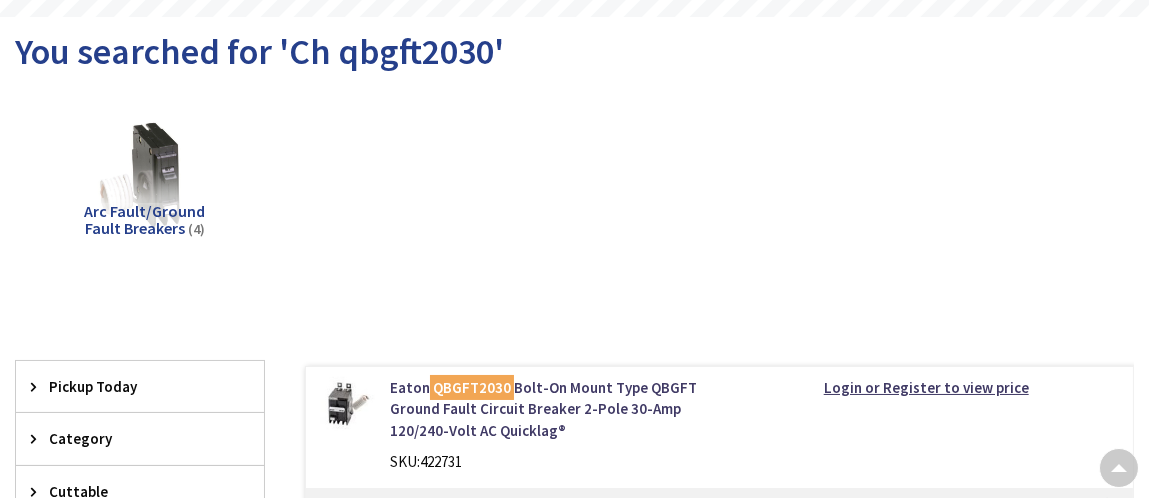 scroll, scrollTop: 199, scrollLeft: 0, axis: vertical 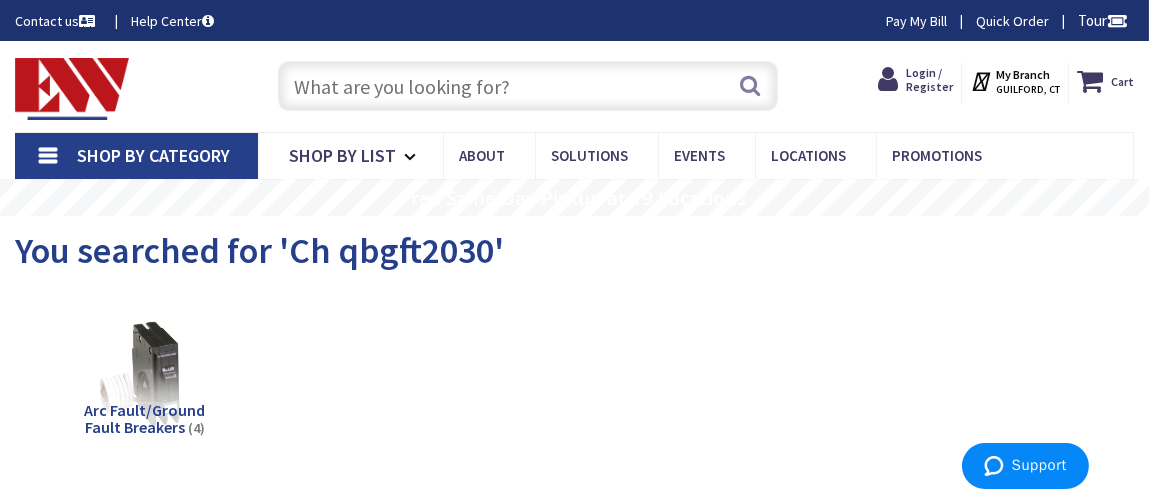 click at bounding box center [528, 86] 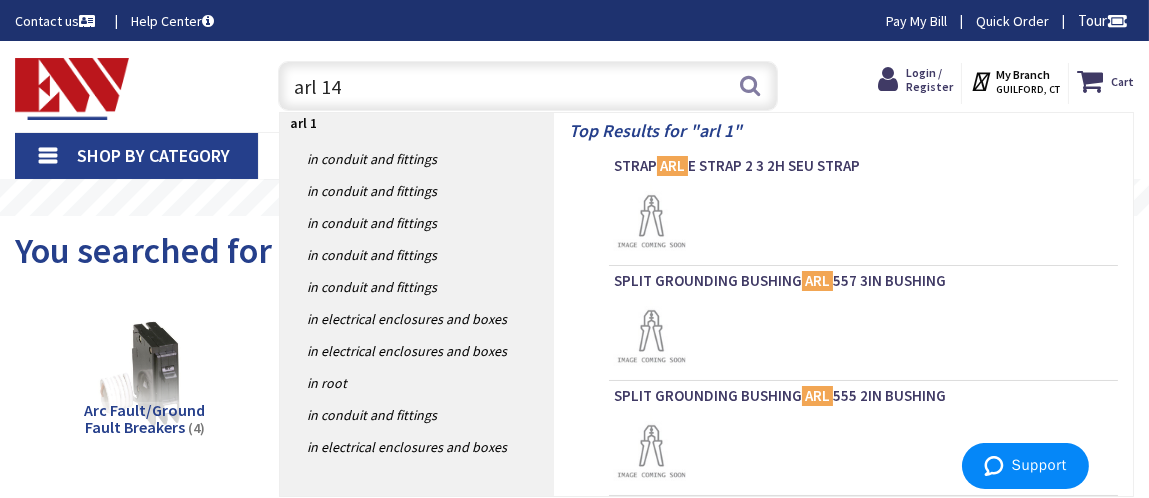 type on "arl 149" 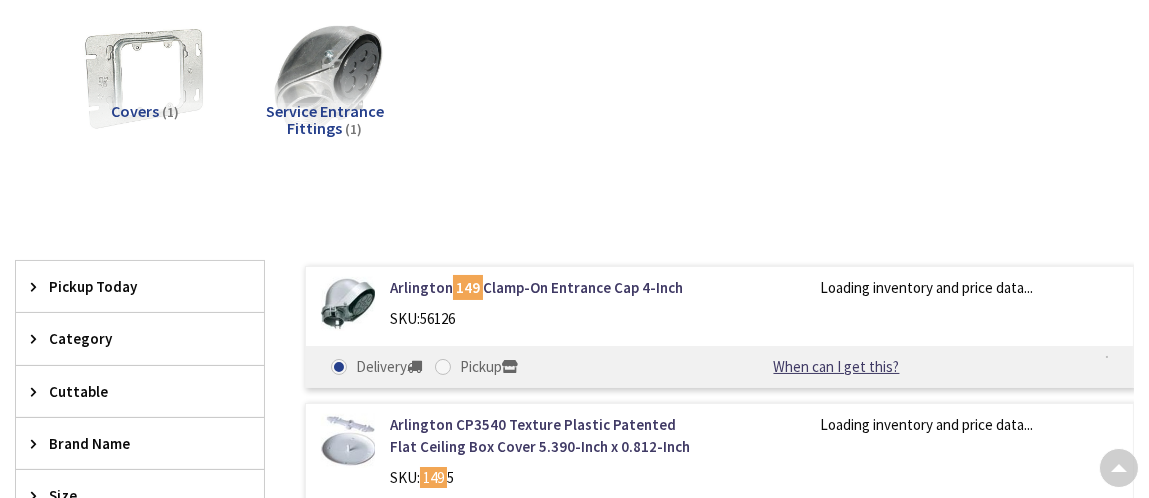 scroll, scrollTop: 0, scrollLeft: 0, axis: both 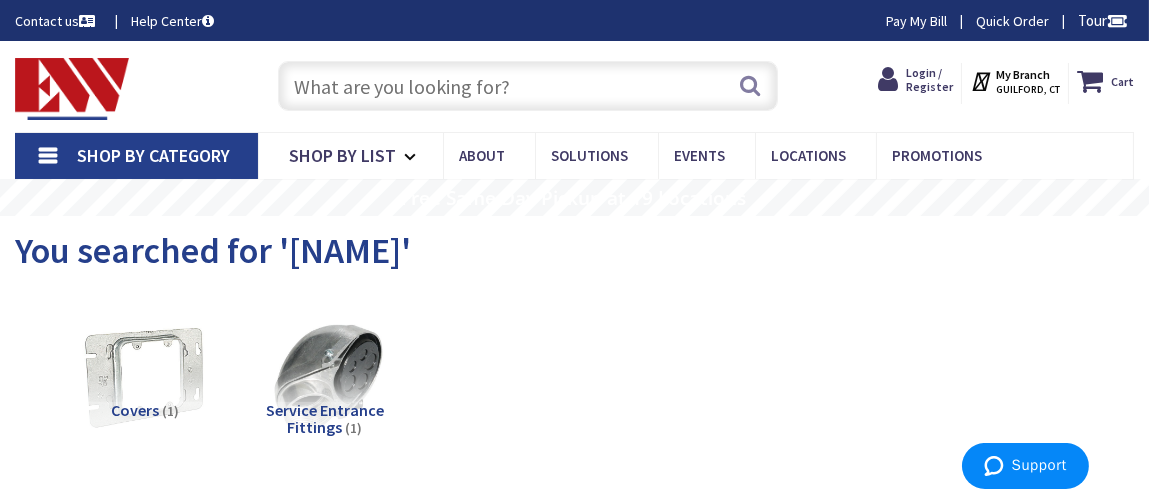 drag, startPoint x: 347, startPoint y: 88, endPoint x: 310, endPoint y: 66, distance: 43.046486 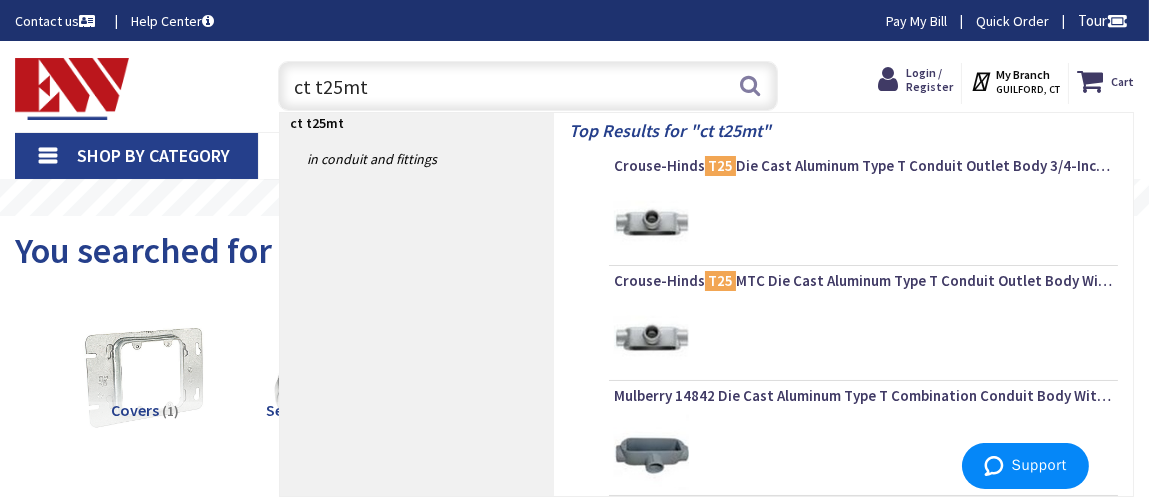 type on "ct t25mtc" 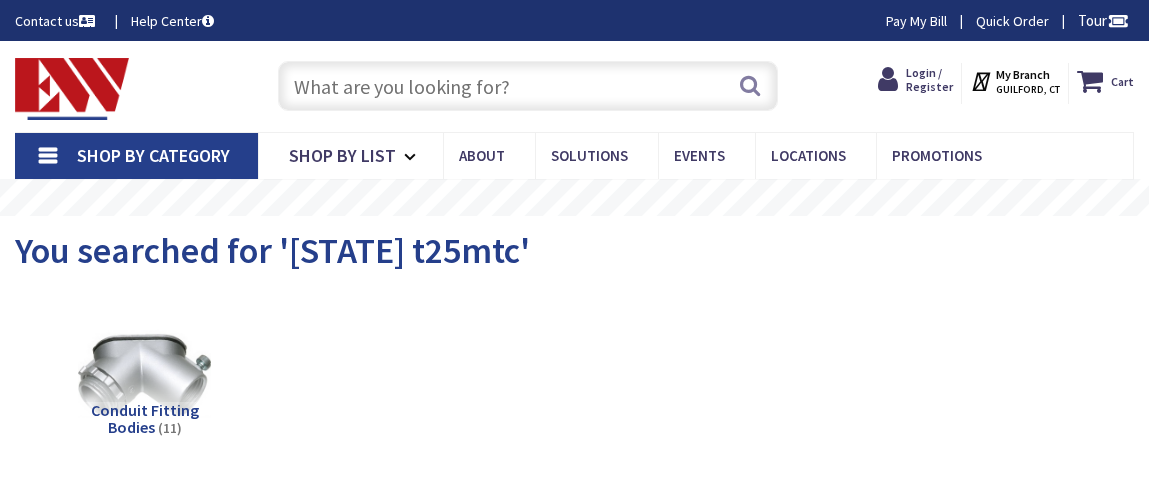 scroll, scrollTop: 0, scrollLeft: 0, axis: both 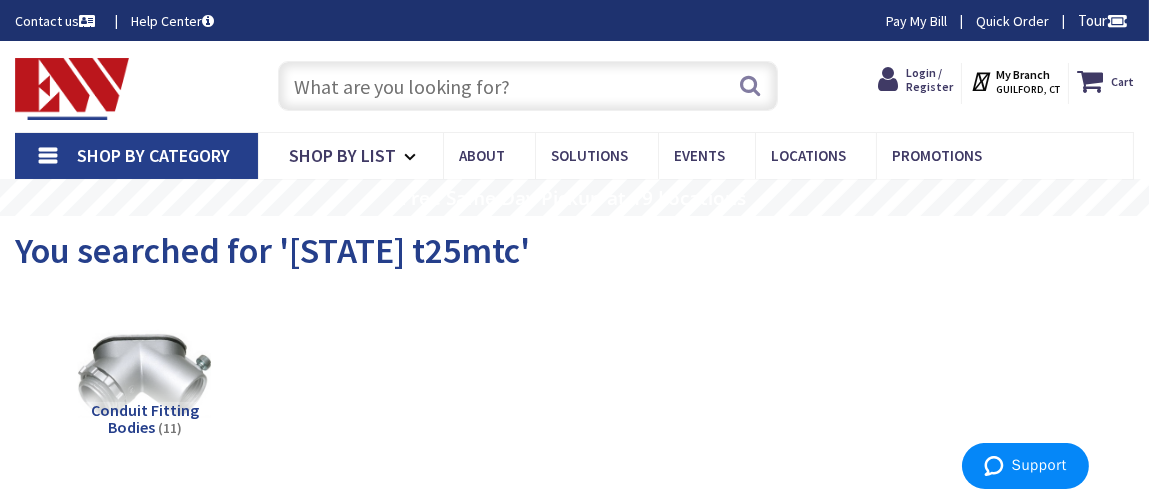 drag, startPoint x: 409, startPoint y: 100, endPoint x: 389, endPoint y: 94, distance: 20.880613 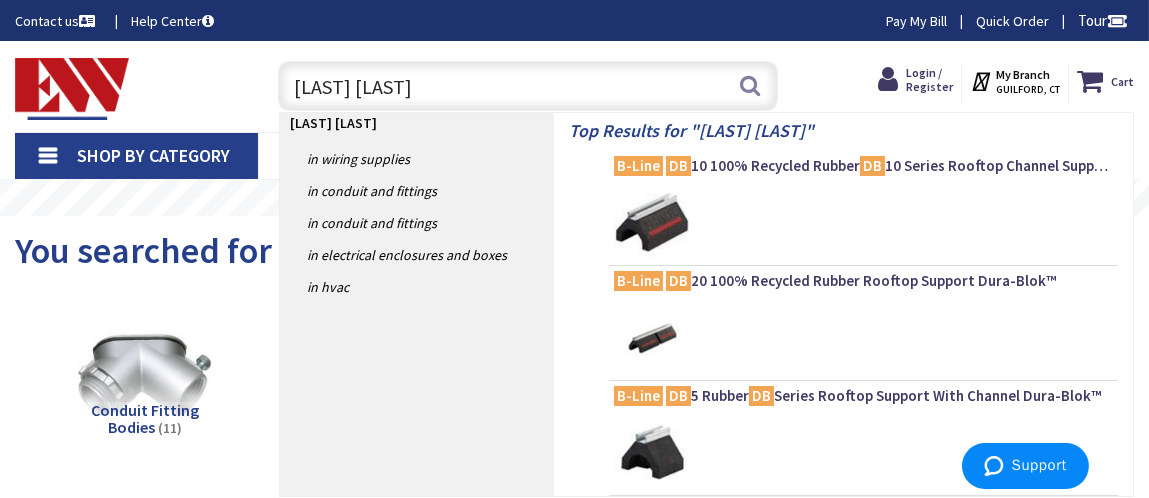 type on "bline db10" 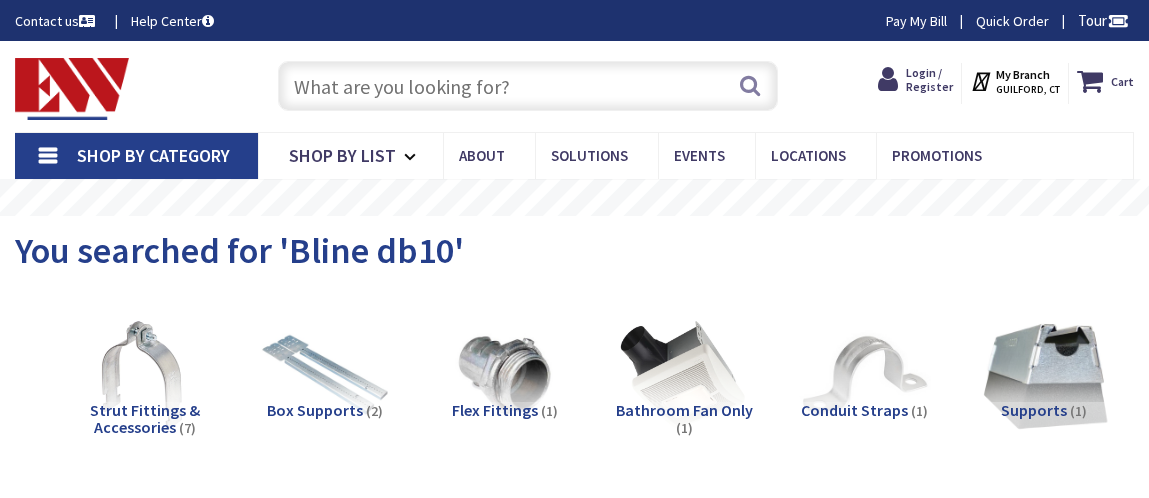 scroll, scrollTop: 0, scrollLeft: 0, axis: both 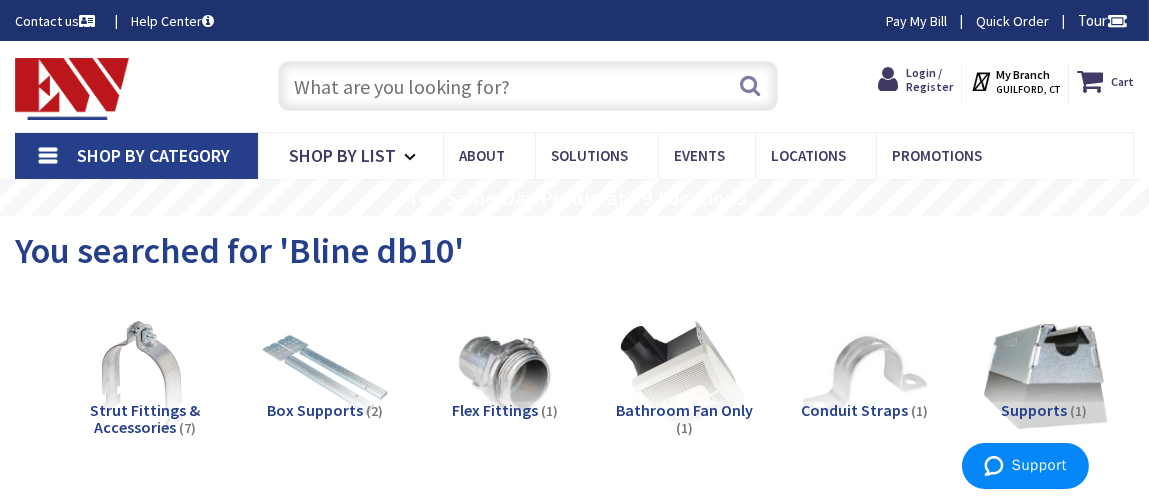 click at bounding box center [528, 86] 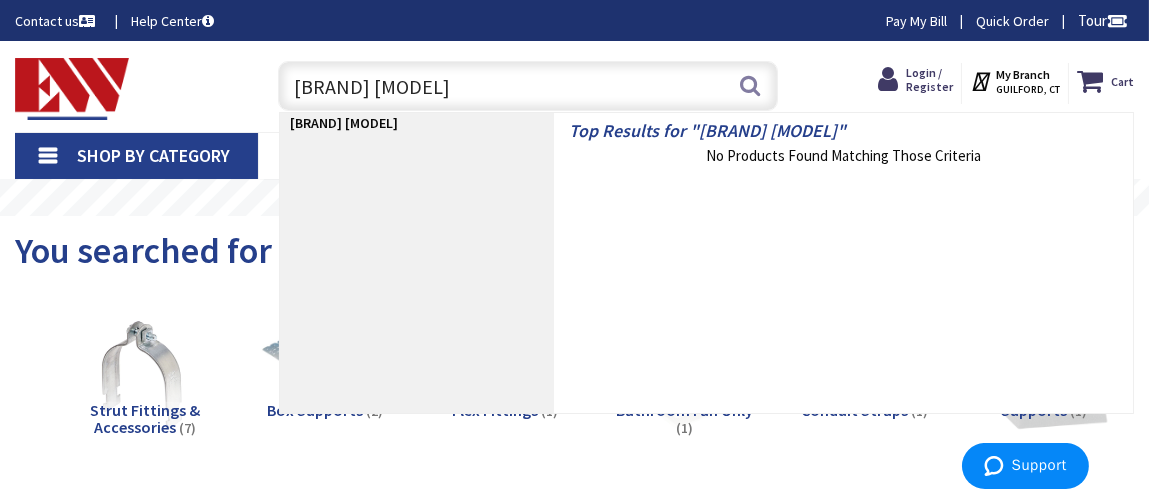 type on "barron exz-75-cp" 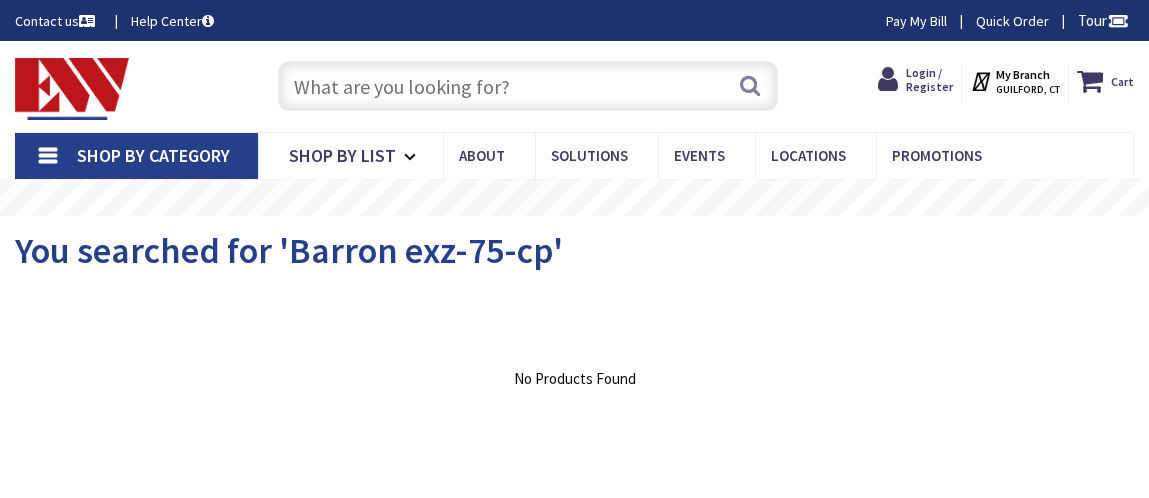 scroll, scrollTop: 0, scrollLeft: 0, axis: both 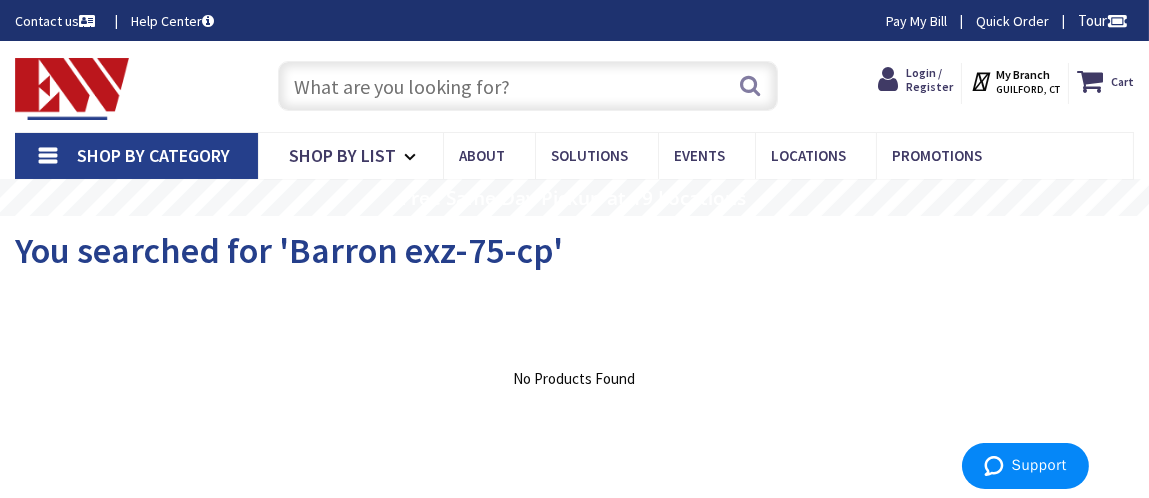 click at bounding box center [528, 86] 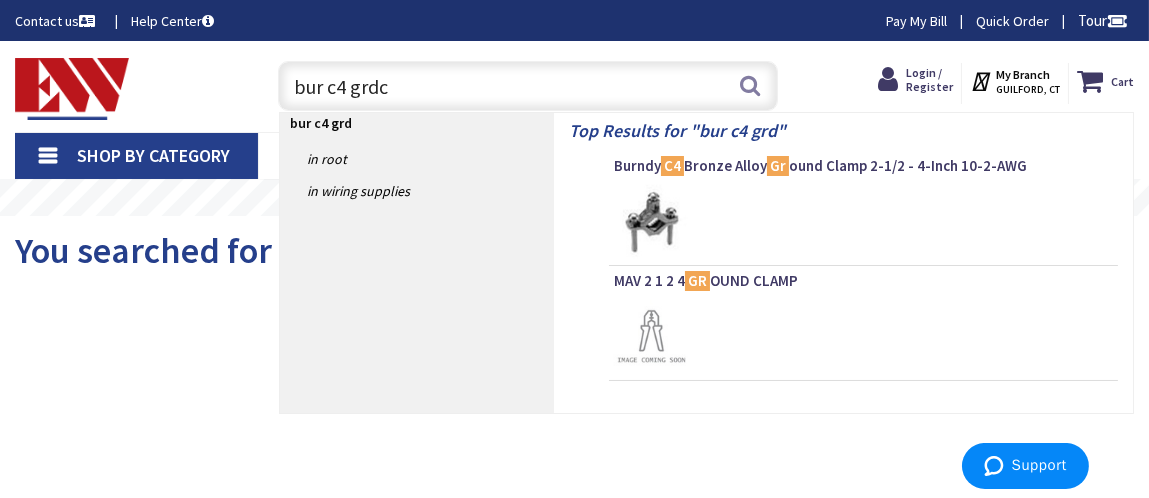 type on "bur c4 grdcl" 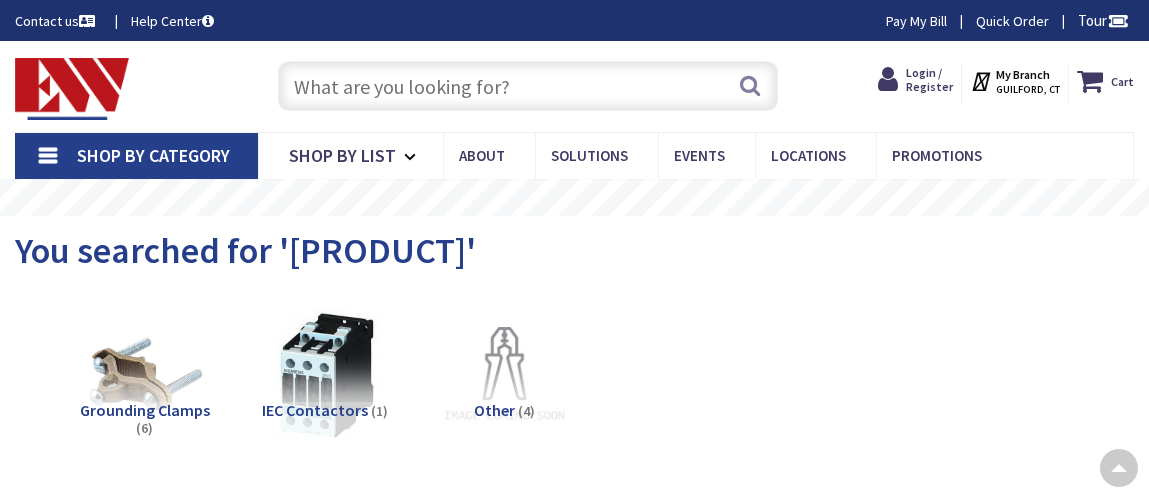 scroll, scrollTop: 199, scrollLeft: 0, axis: vertical 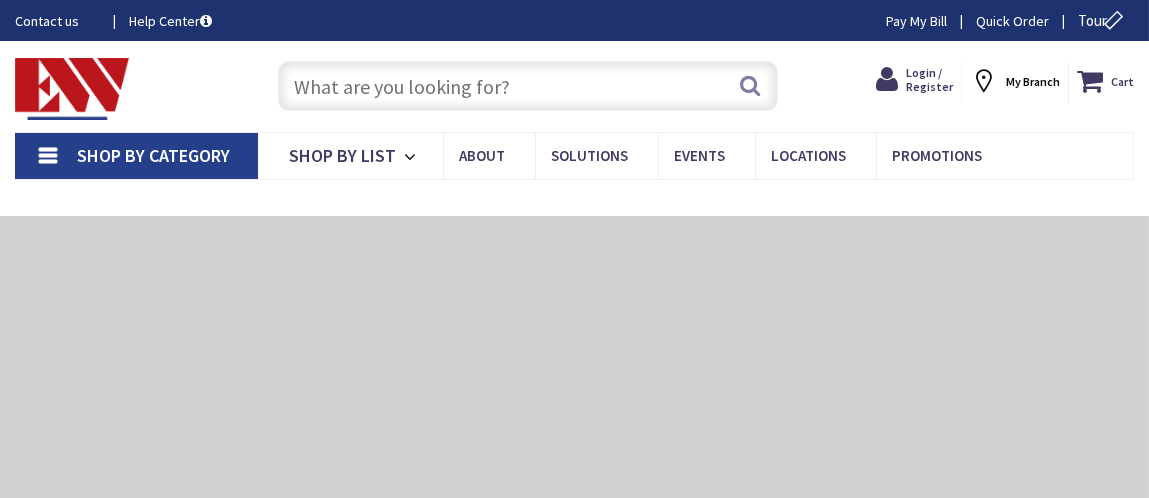 click at bounding box center [528, 86] 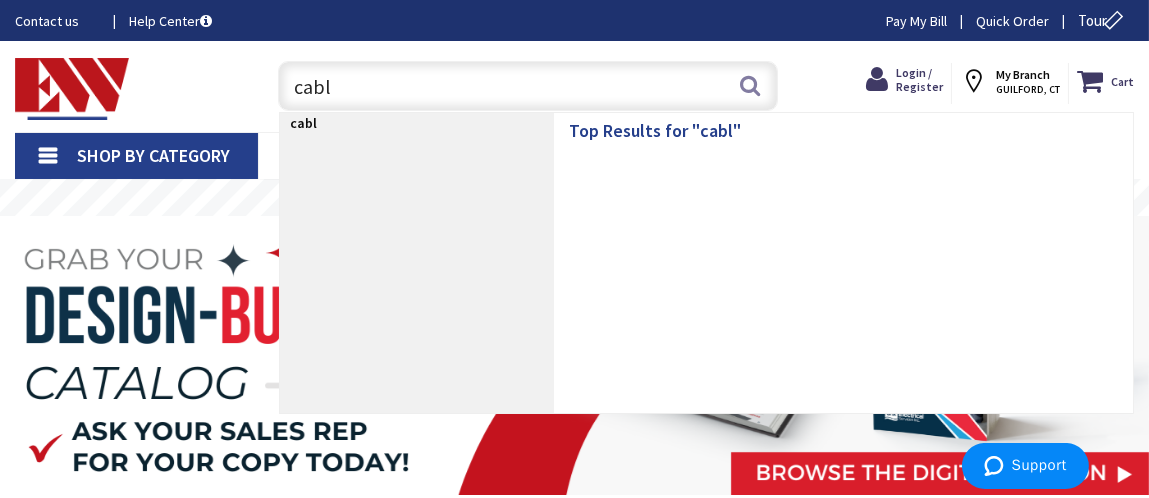 type on "cablo" 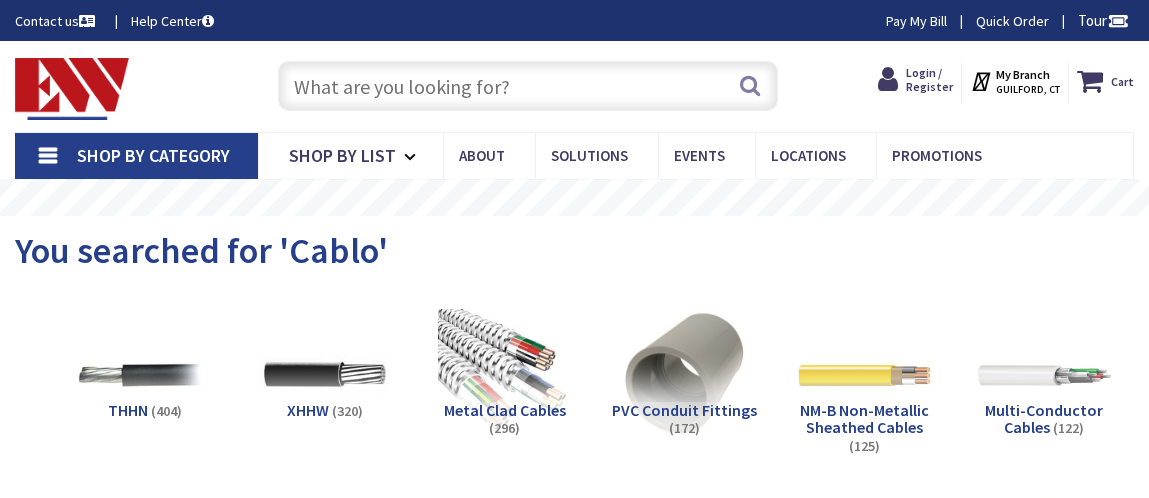 scroll, scrollTop: 0, scrollLeft: 0, axis: both 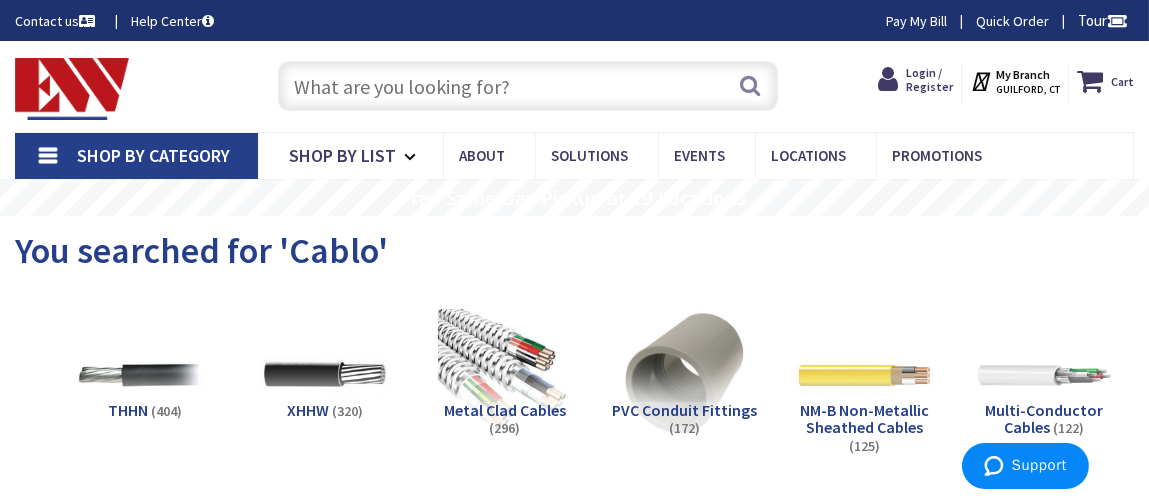 click at bounding box center [528, 86] 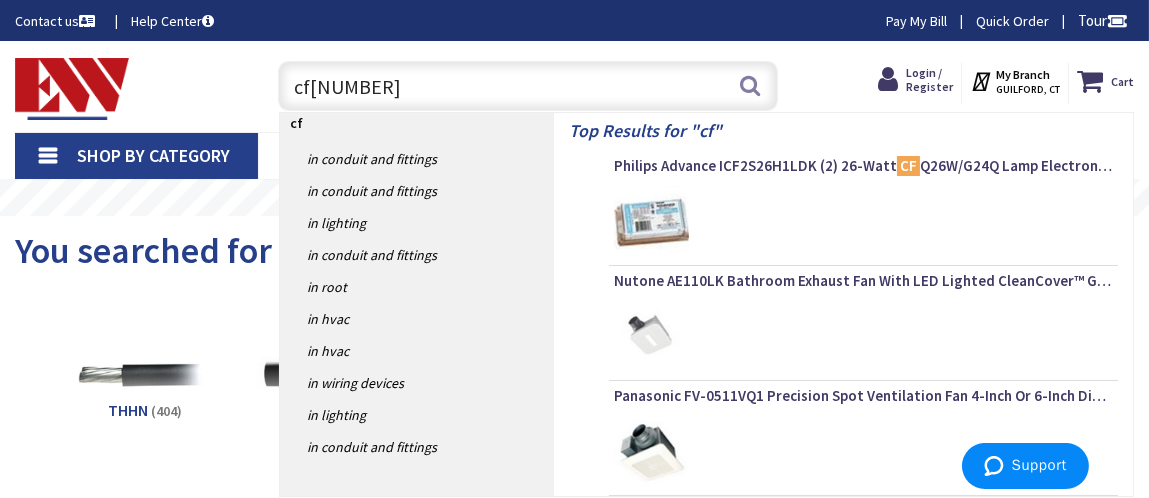 type on "cf54" 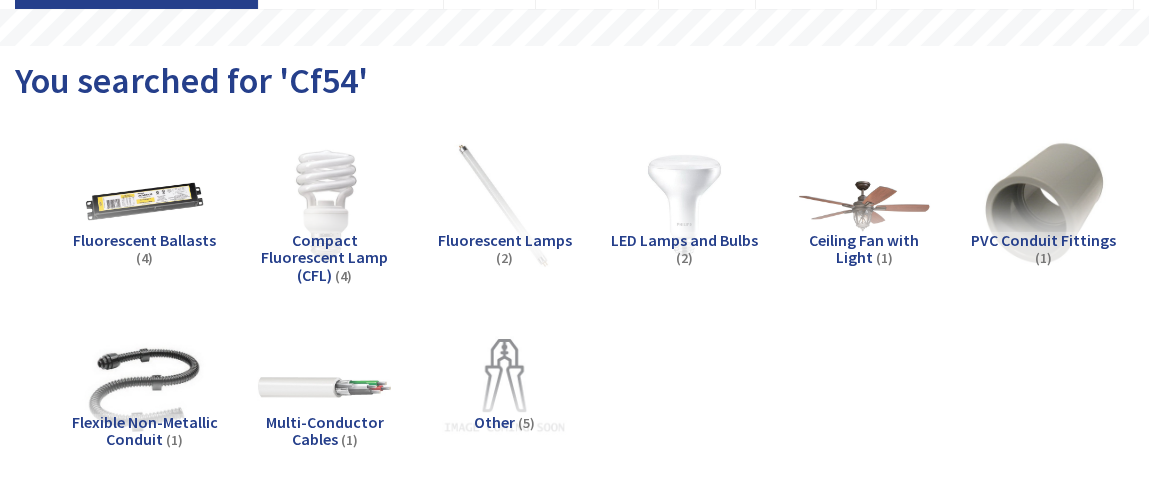 scroll, scrollTop: 0, scrollLeft: 0, axis: both 